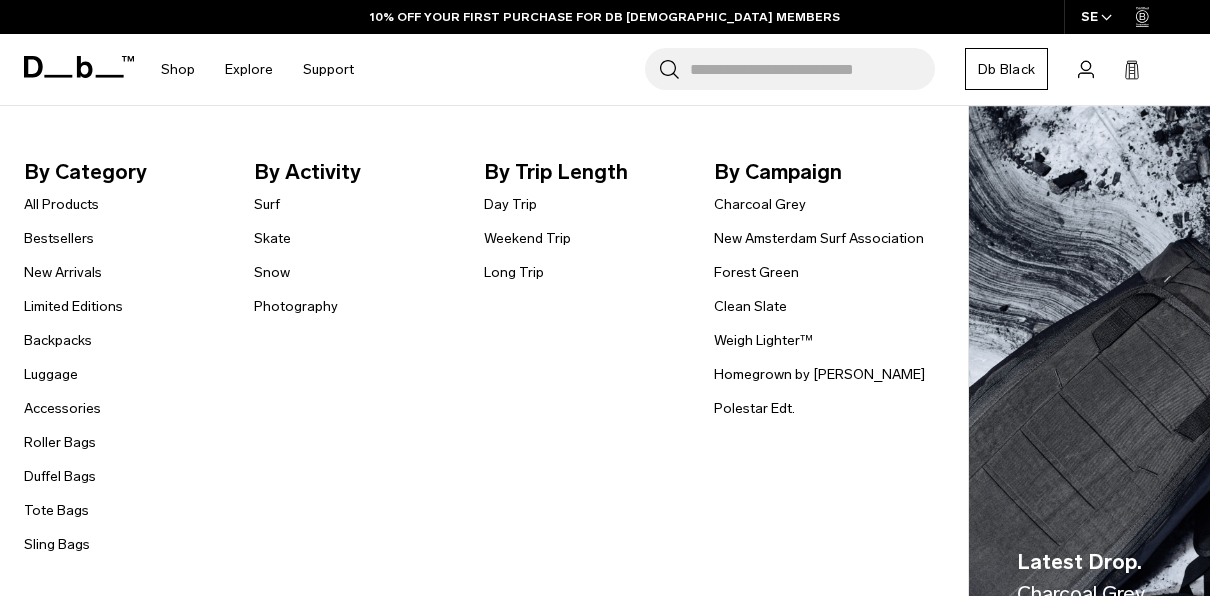 scroll, scrollTop: 0, scrollLeft: 0, axis: both 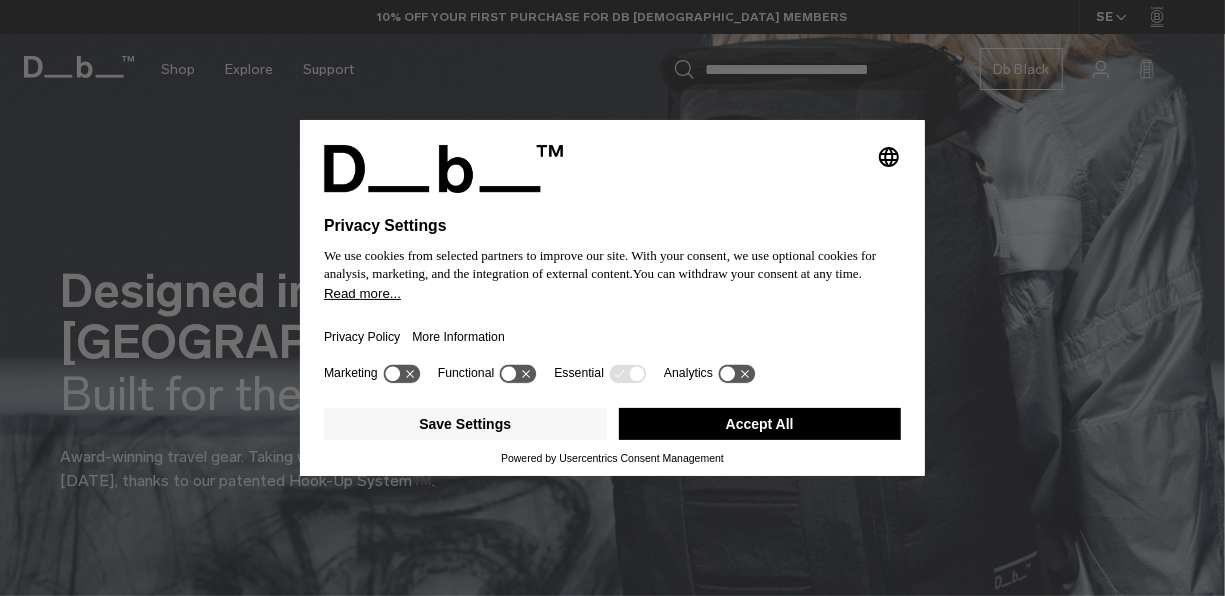 click on "Accept All" at bounding box center [760, 424] 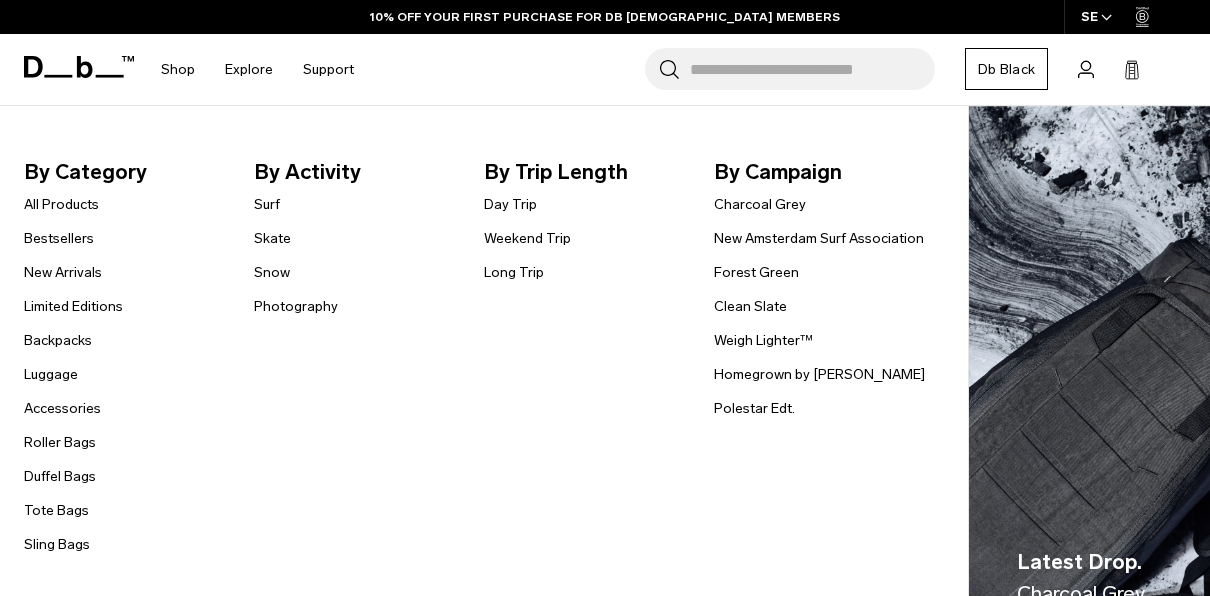 click on "New Arrivals" at bounding box center (63, 272) 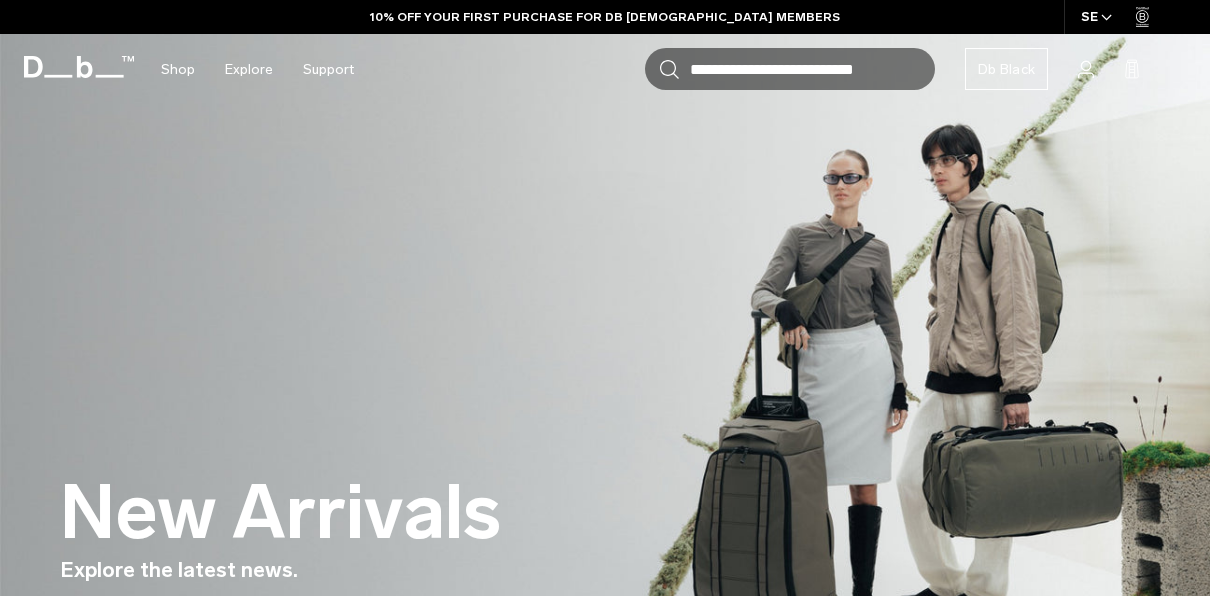 scroll, scrollTop: 609, scrollLeft: 0, axis: vertical 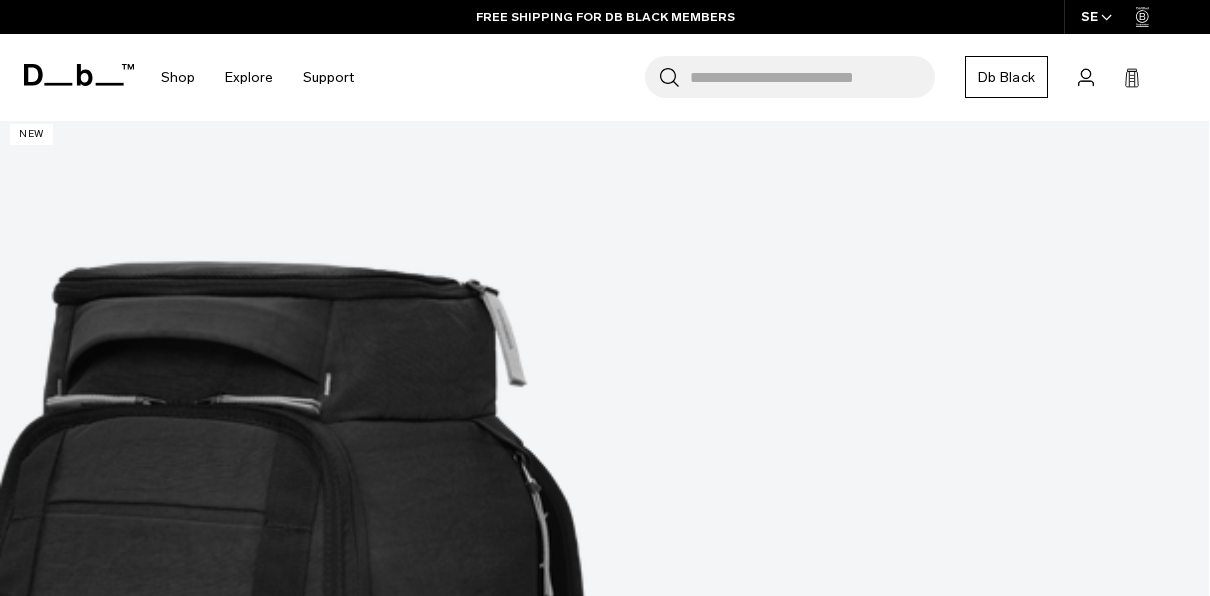 click at bounding box center [604, 5286] 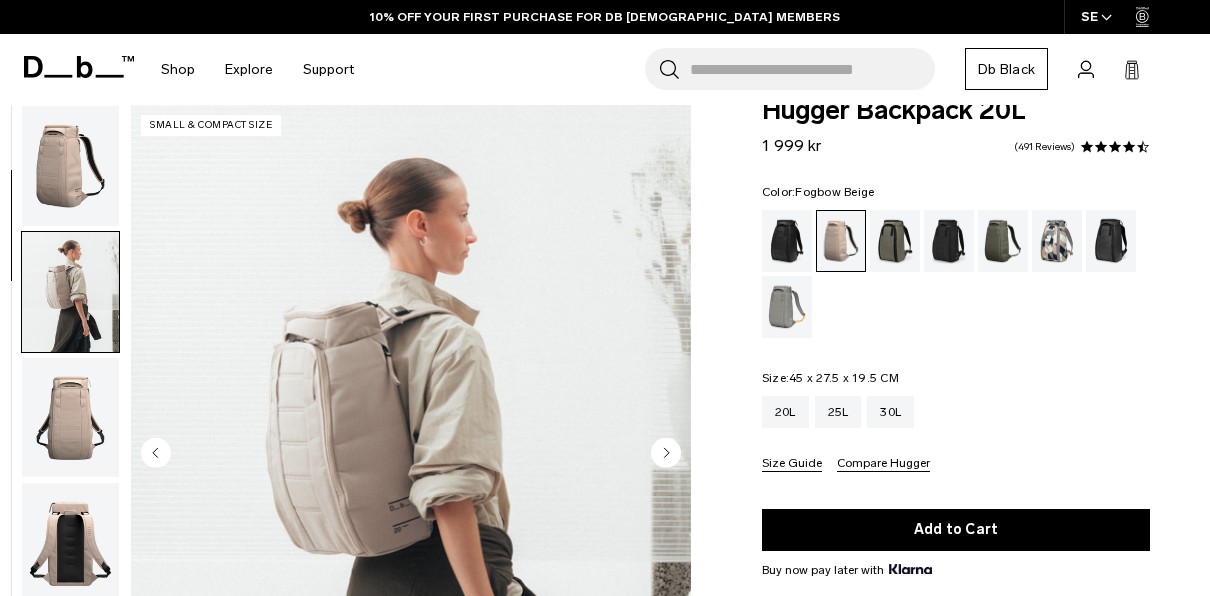 scroll, scrollTop: 44, scrollLeft: 0, axis: vertical 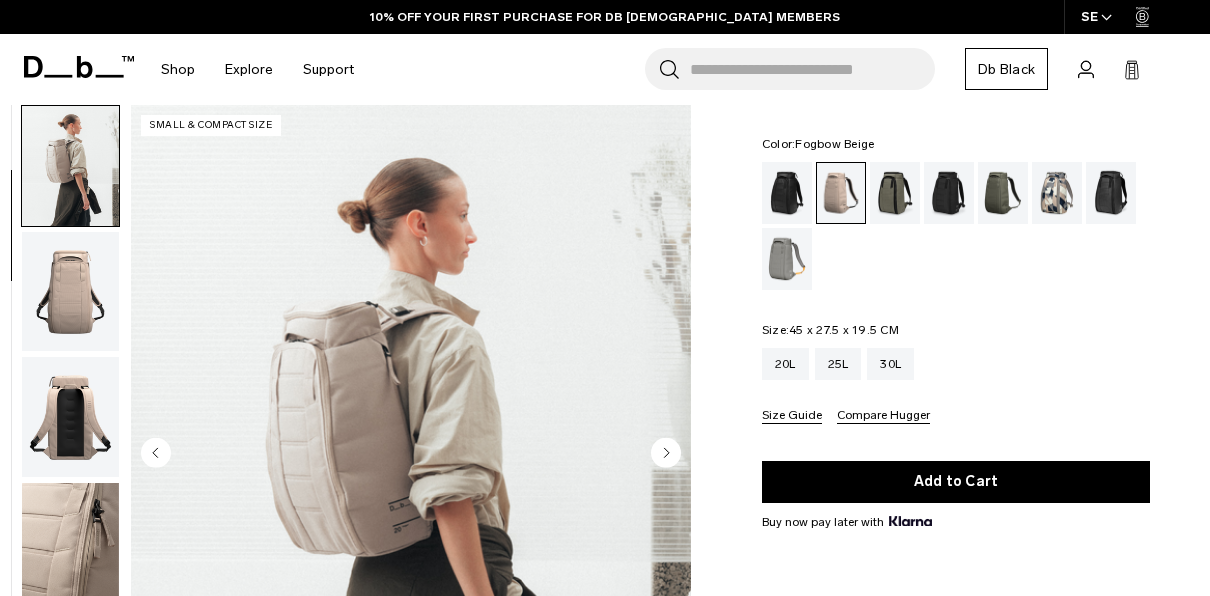 click 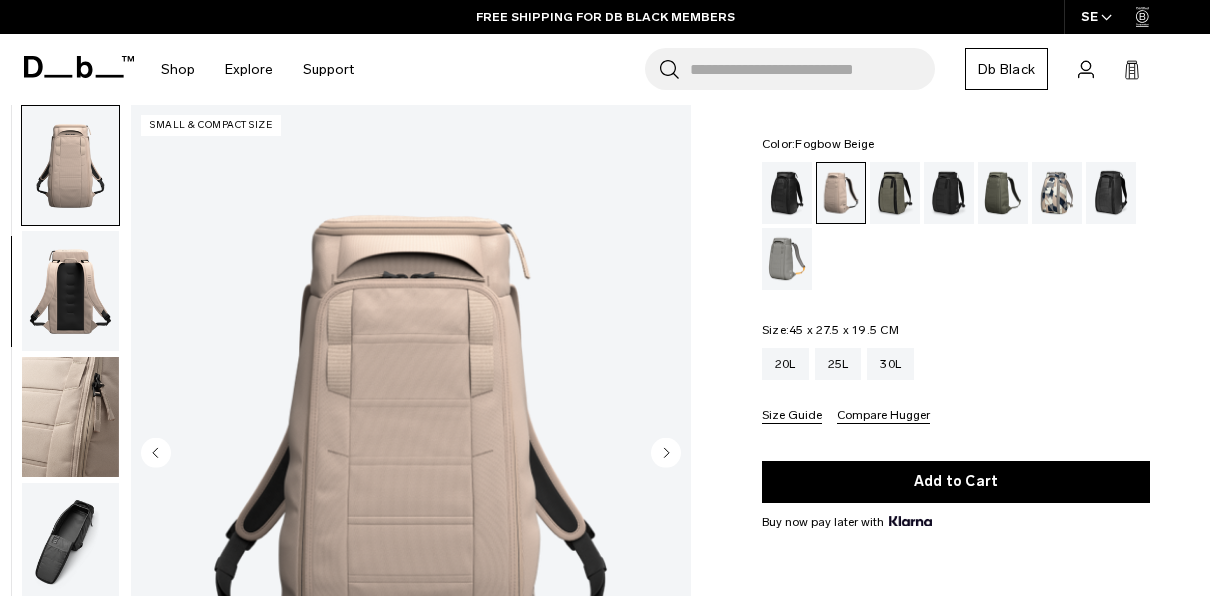 click 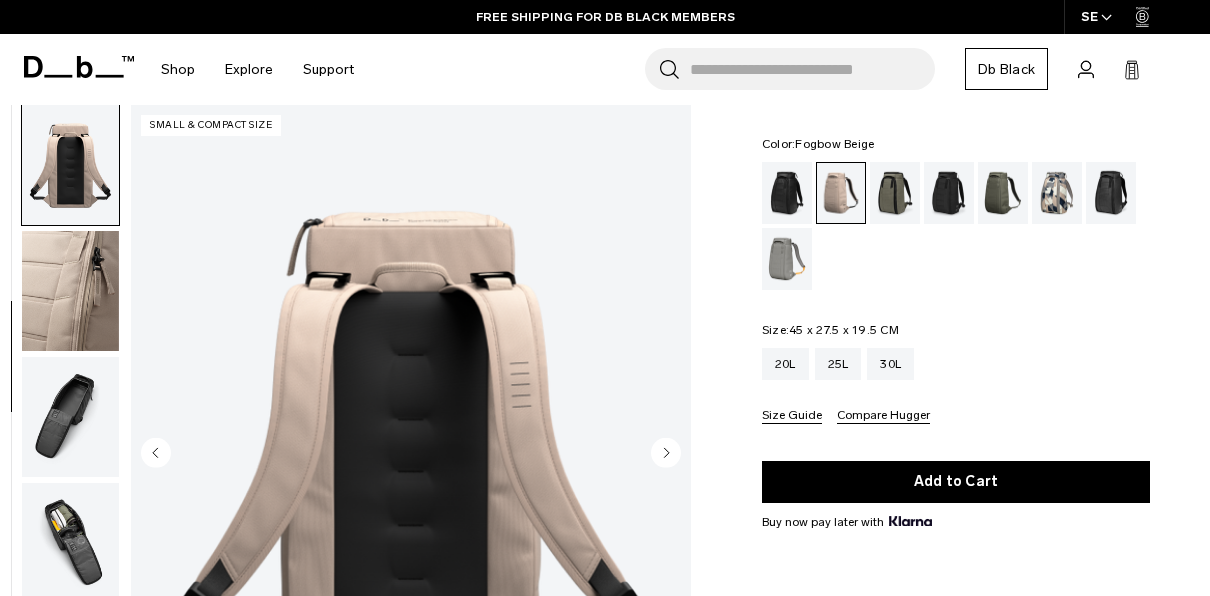 click 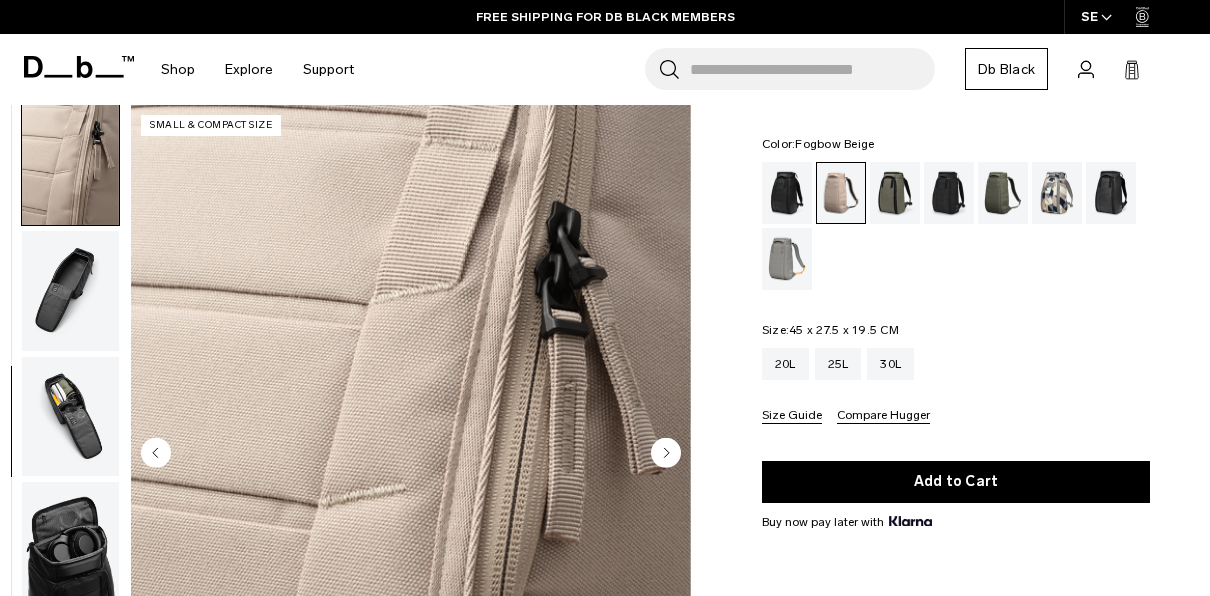 click 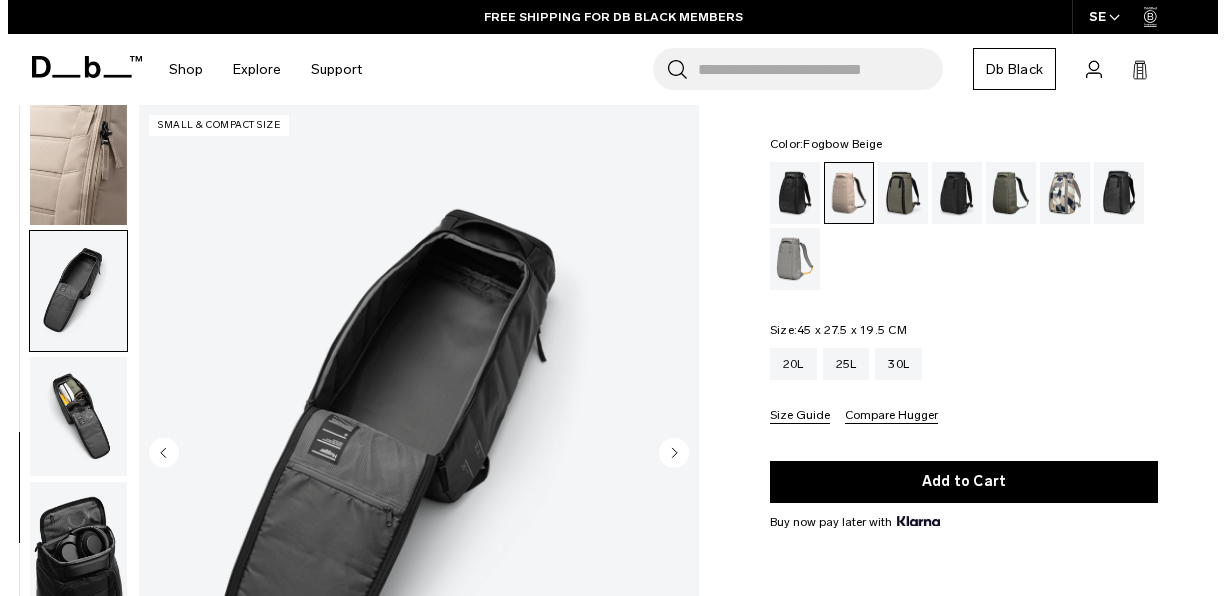 scroll, scrollTop: 556, scrollLeft: 0, axis: vertical 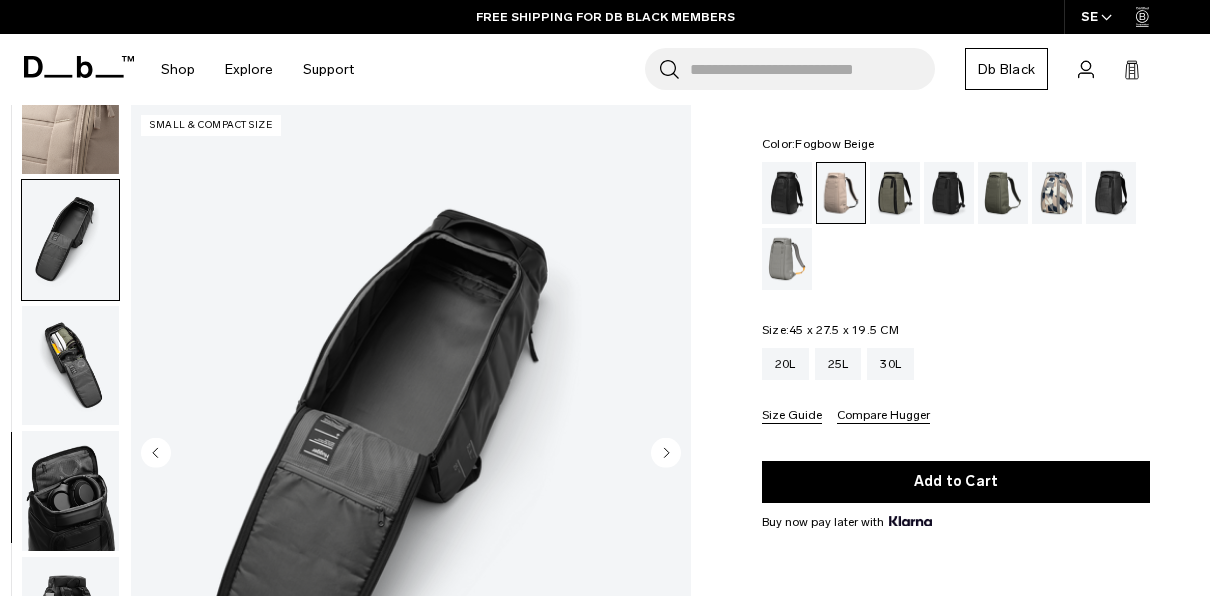 click 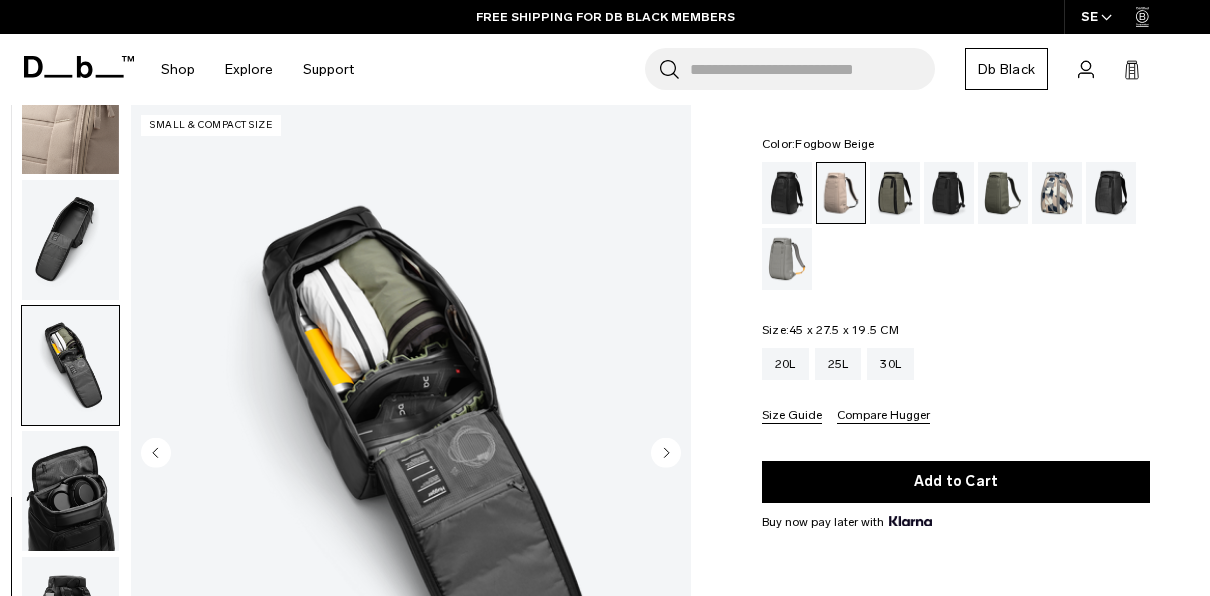 click 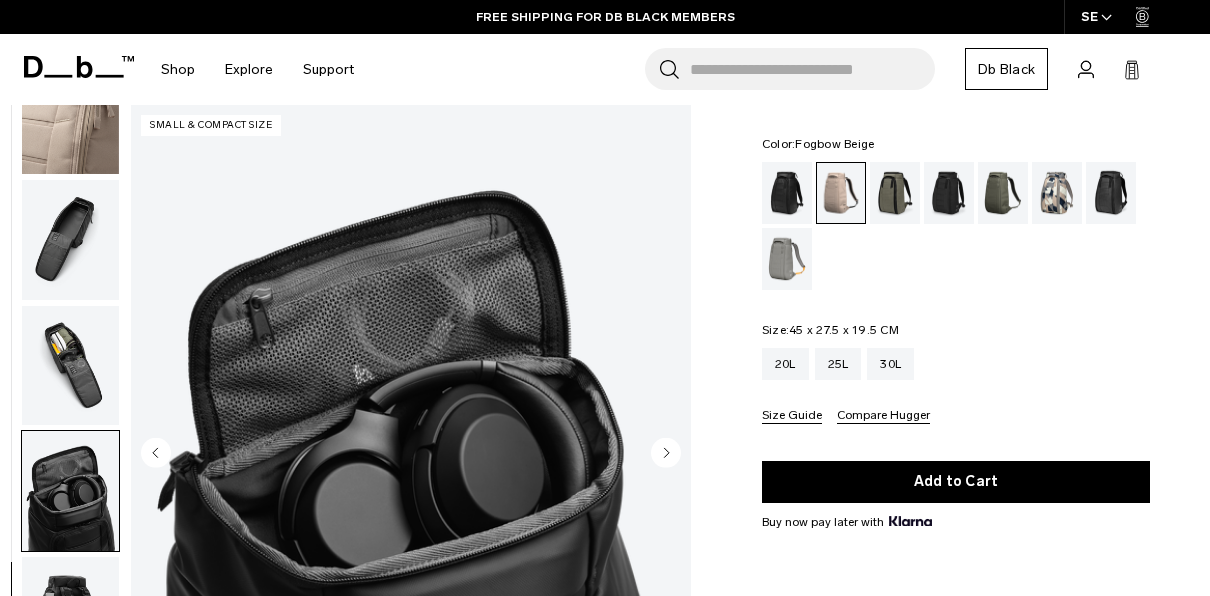 click 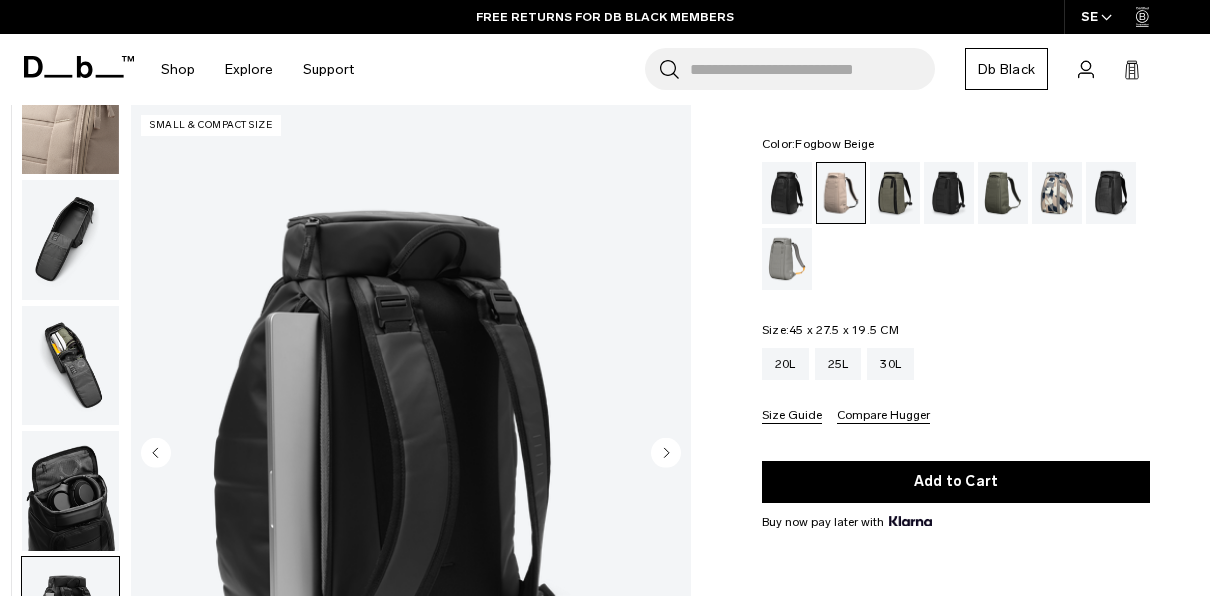 click 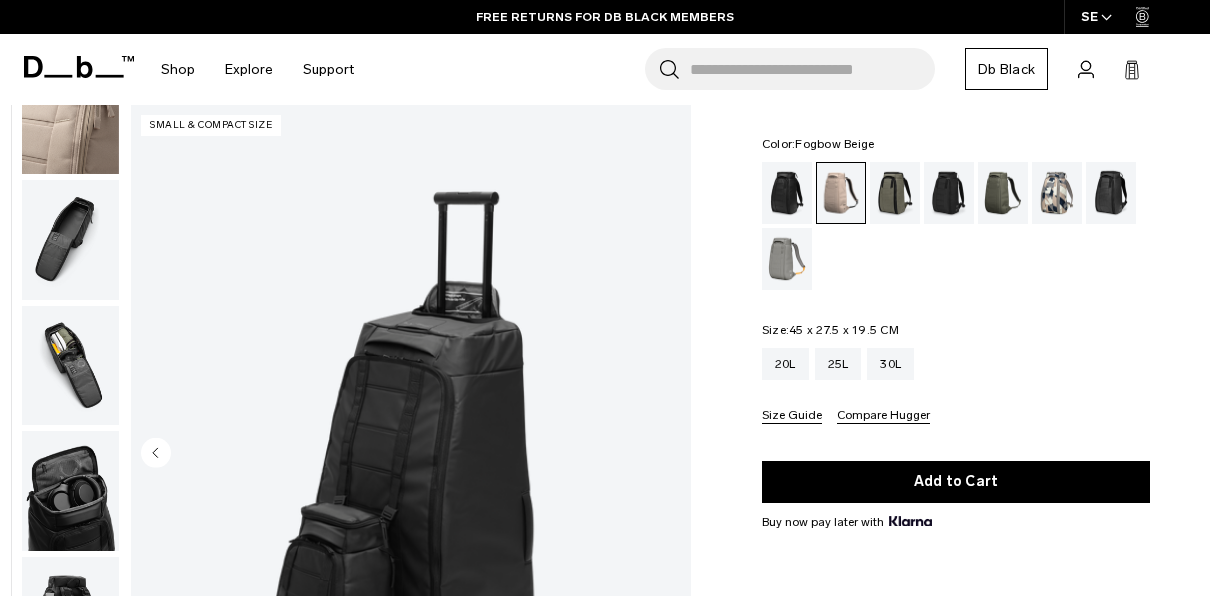 click at bounding box center [411, 454] 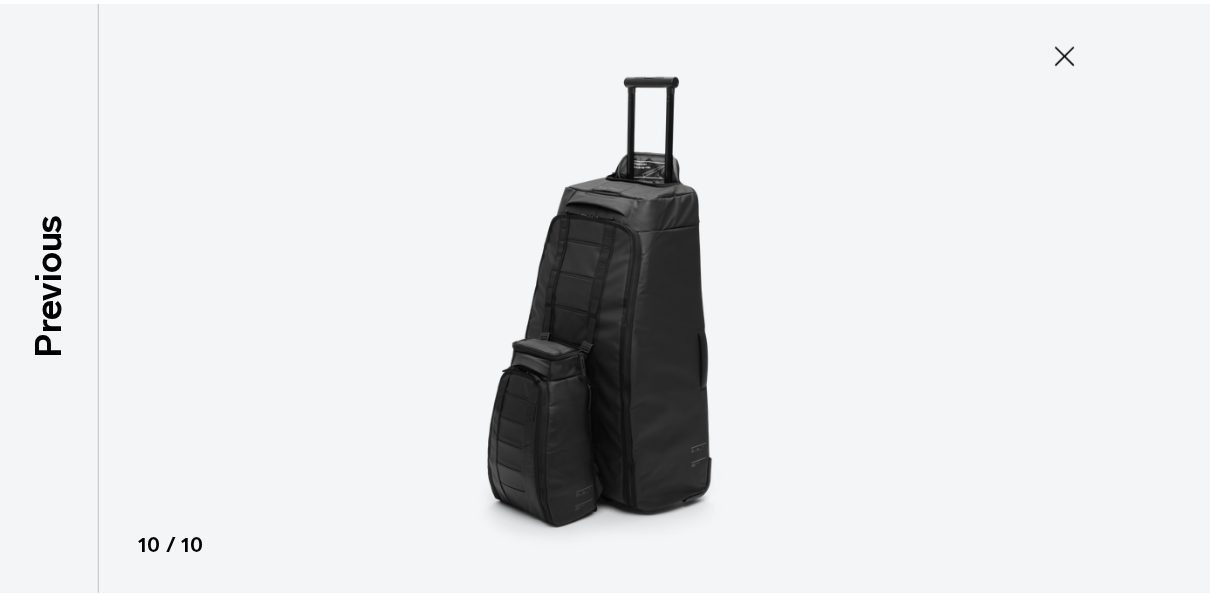 scroll, scrollTop: 544, scrollLeft: 0, axis: vertical 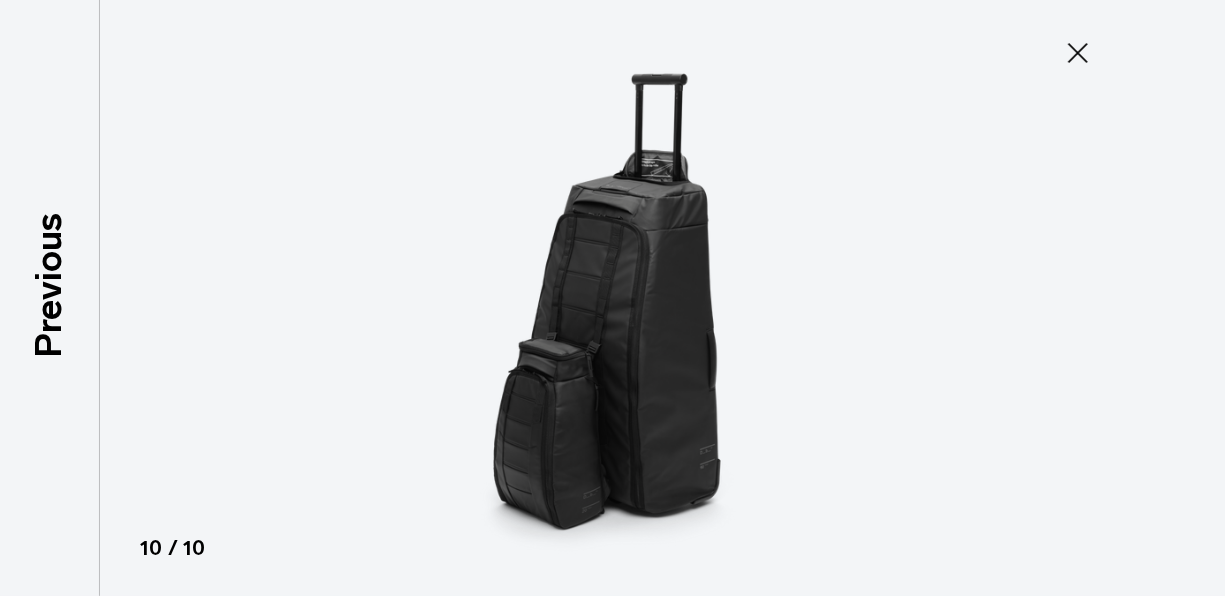 click 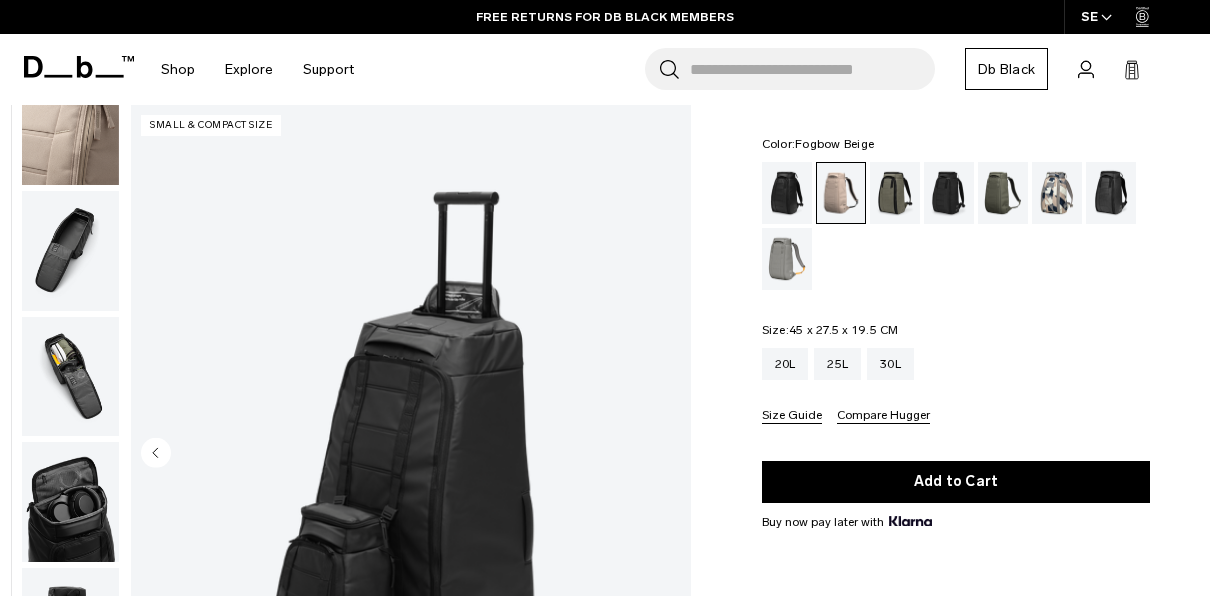 scroll, scrollTop: 556, scrollLeft: 0, axis: vertical 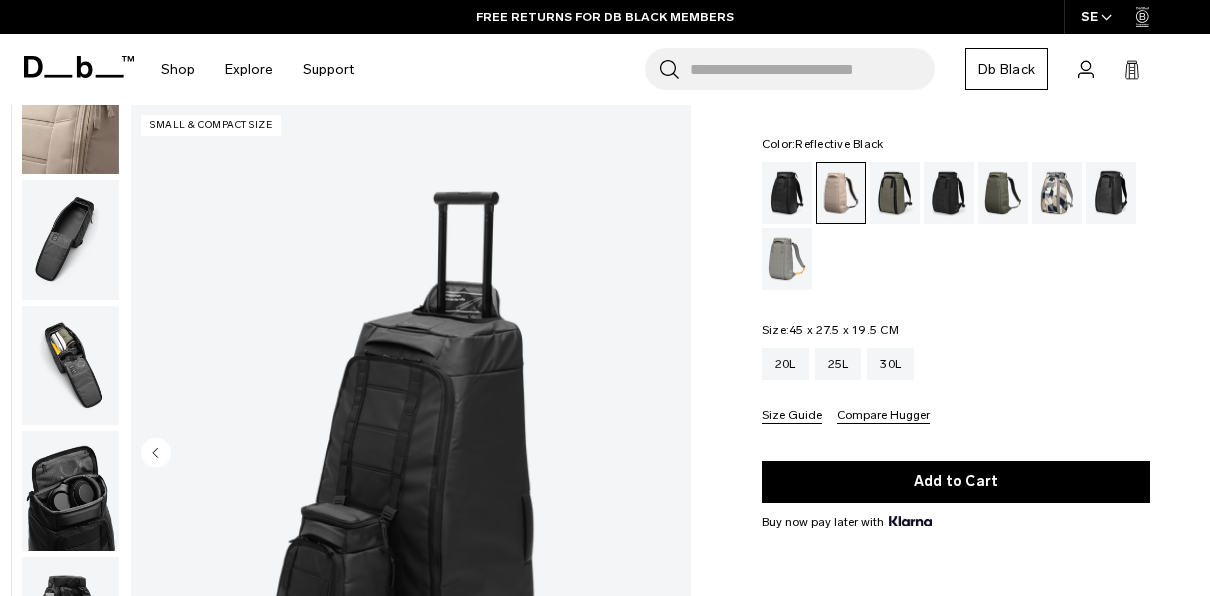 click at bounding box center [1111, 193] 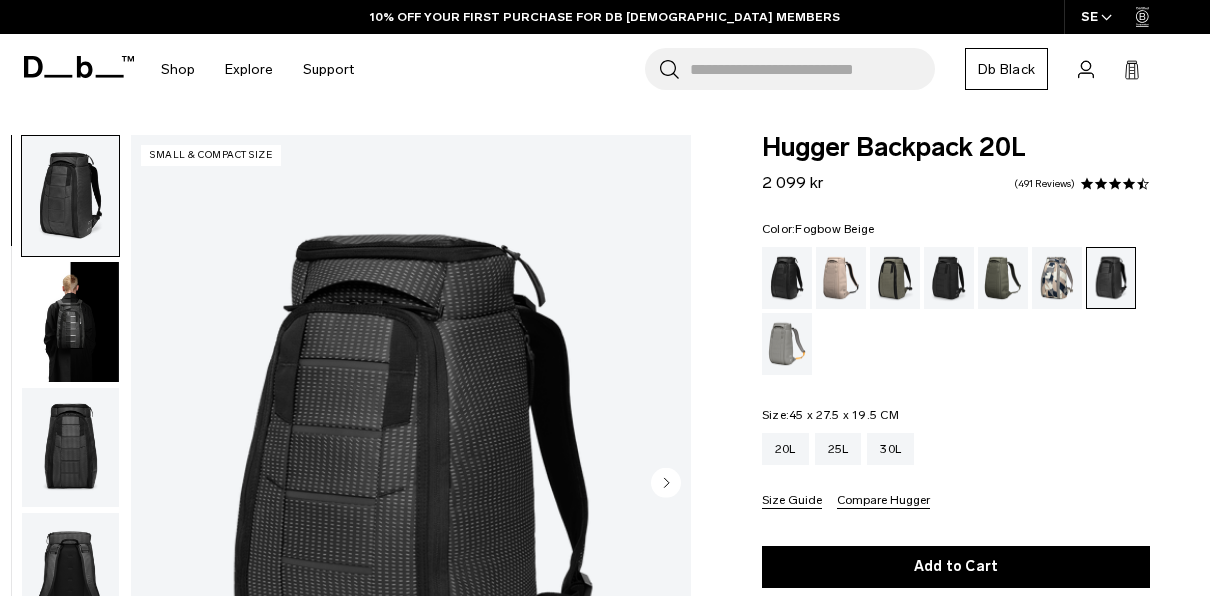 scroll, scrollTop: 0, scrollLeft: 0, axis: both 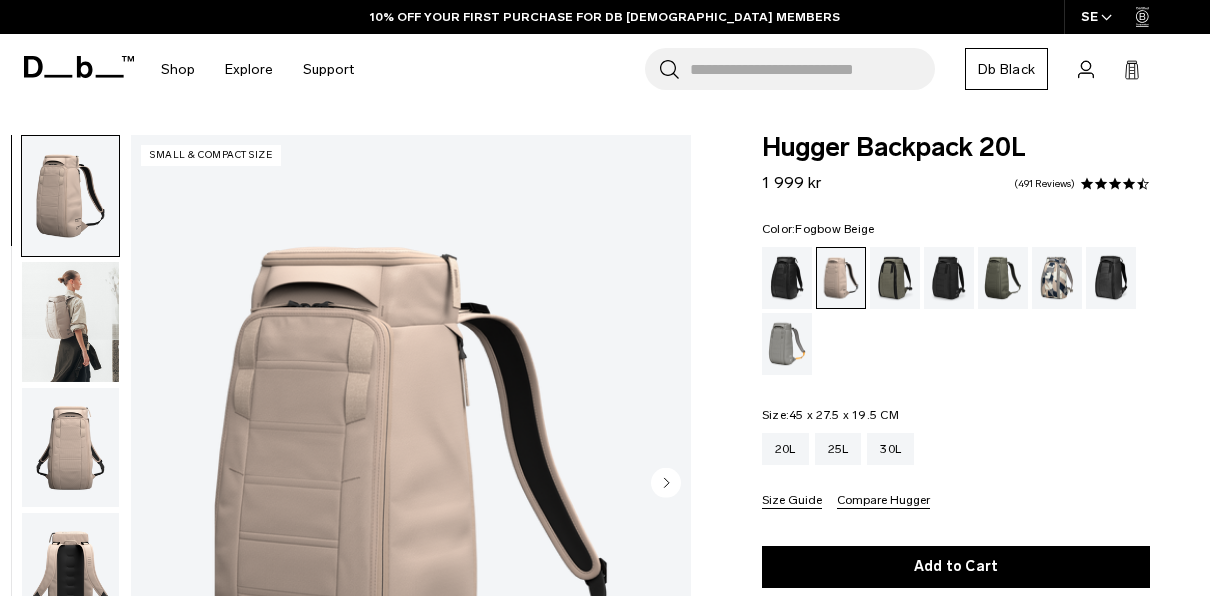 click at bounding box center [70, 322] 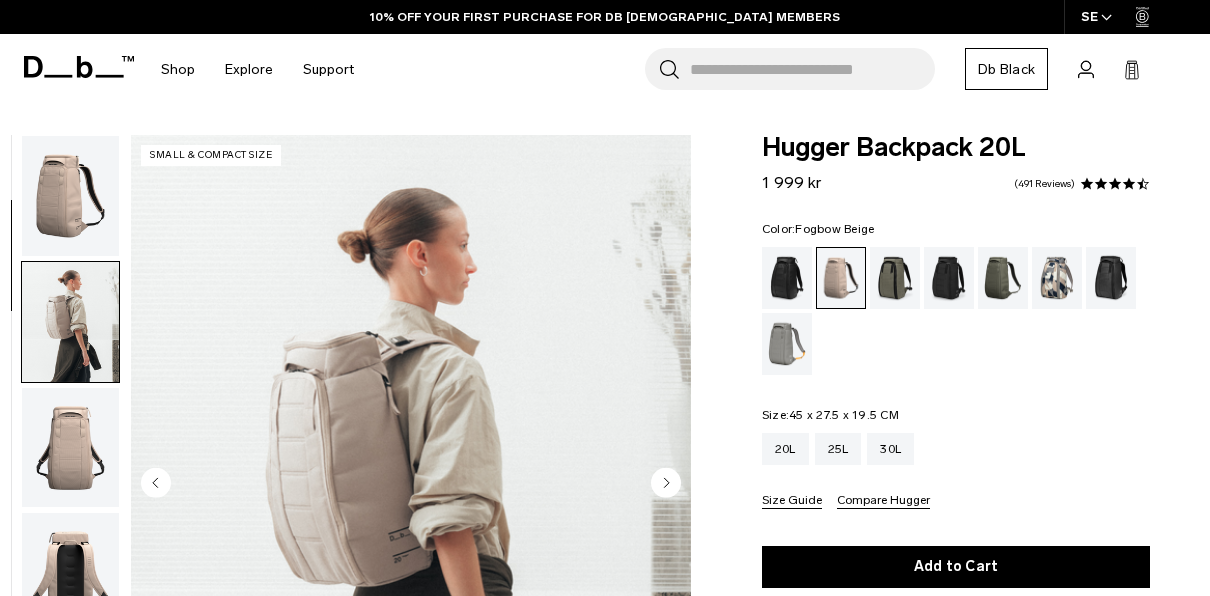 scroll, scrollTop: 126, scrollLeft: 0, axis: vertical 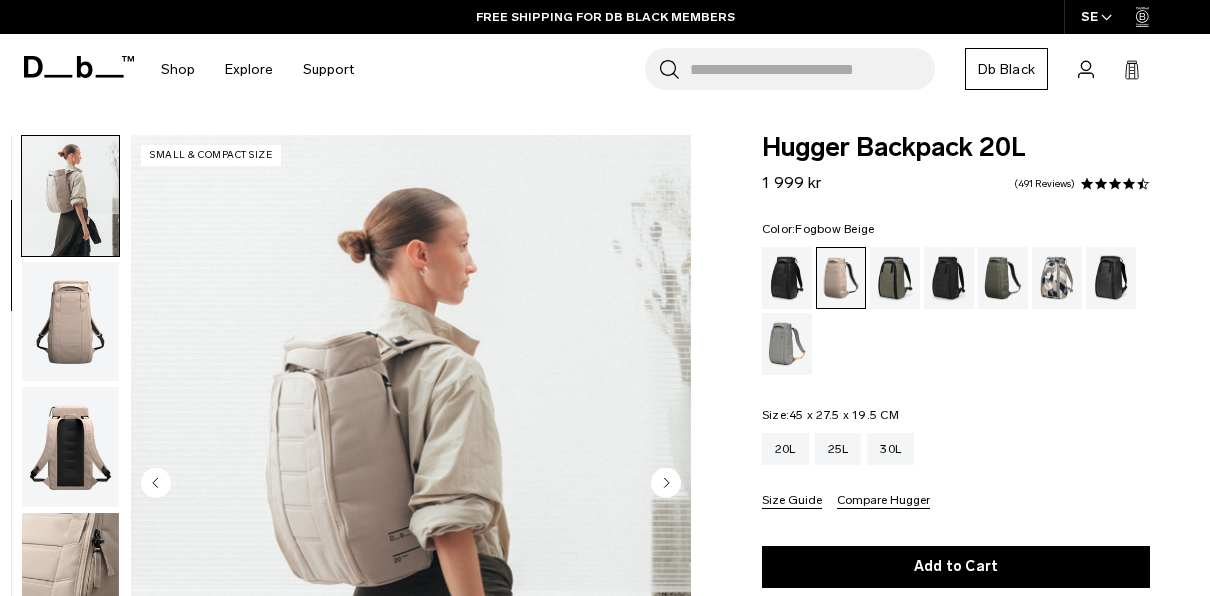 click on "Add to Cart" at bounding box center (956, 567) 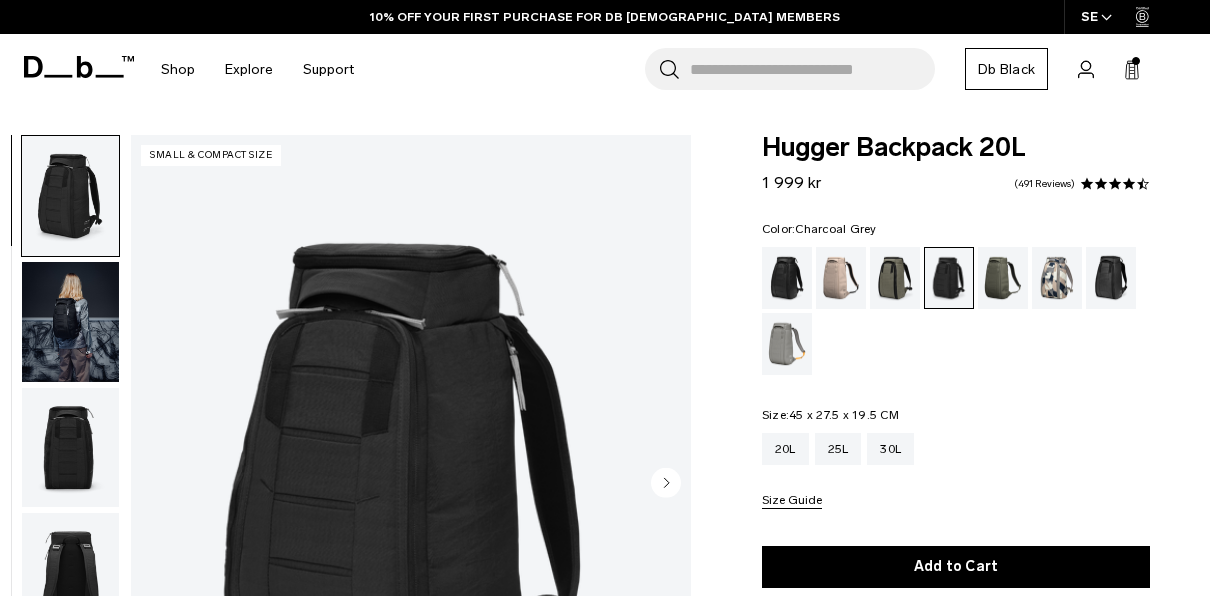 click at bounding box center (70, 322) 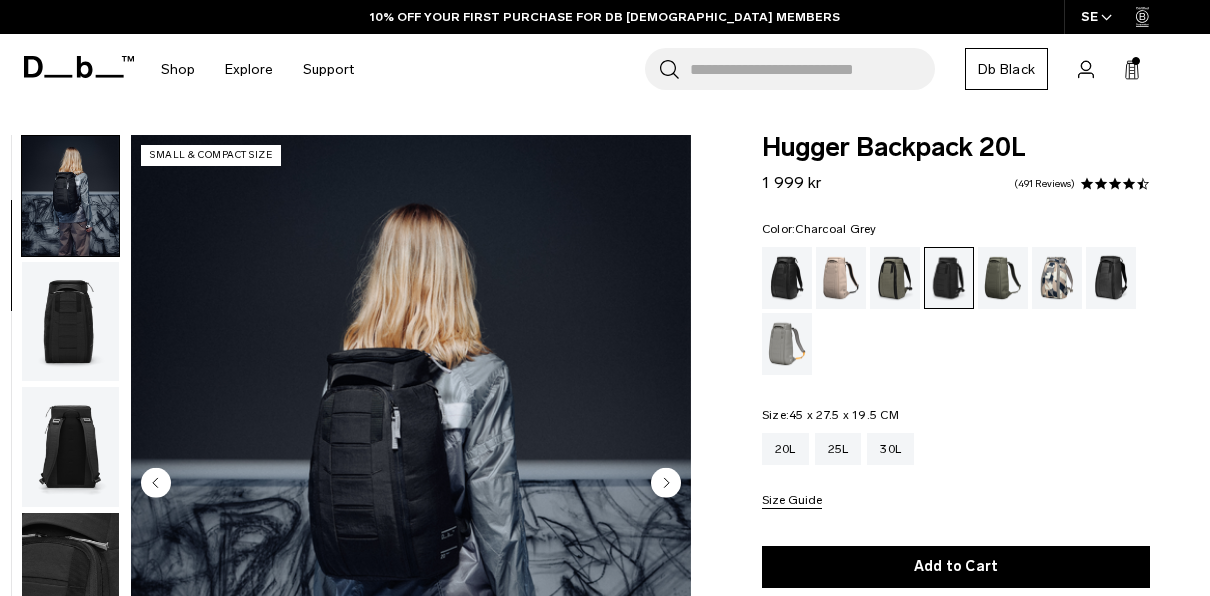 scroll, scrollTop: 0, scrollLeft: 0, axis: both 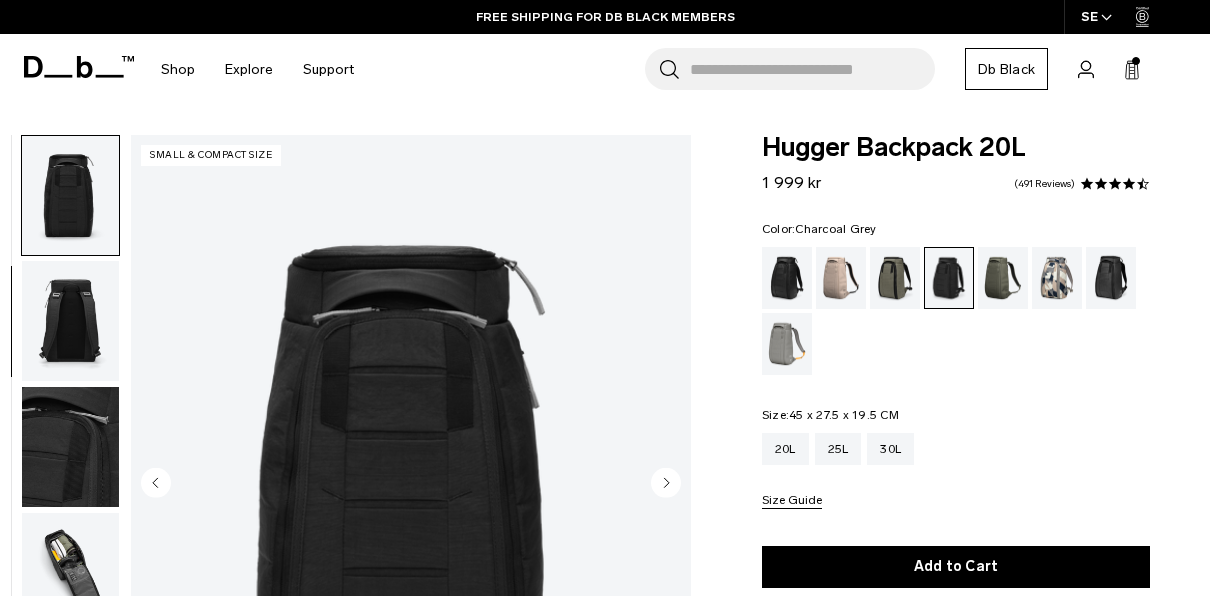 click 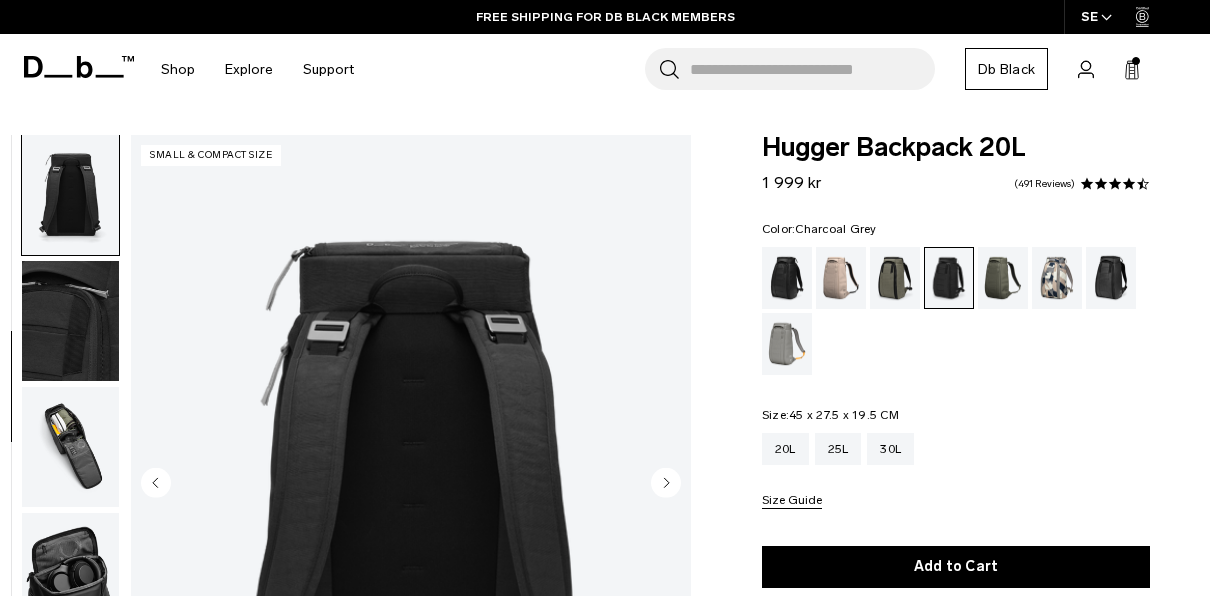 click 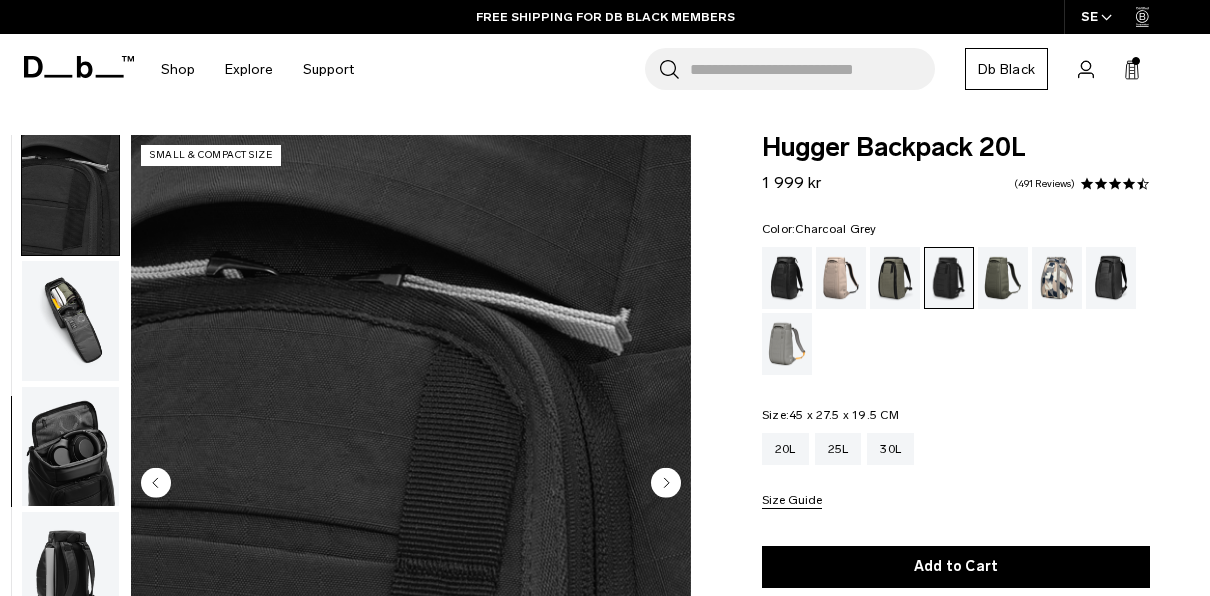 click 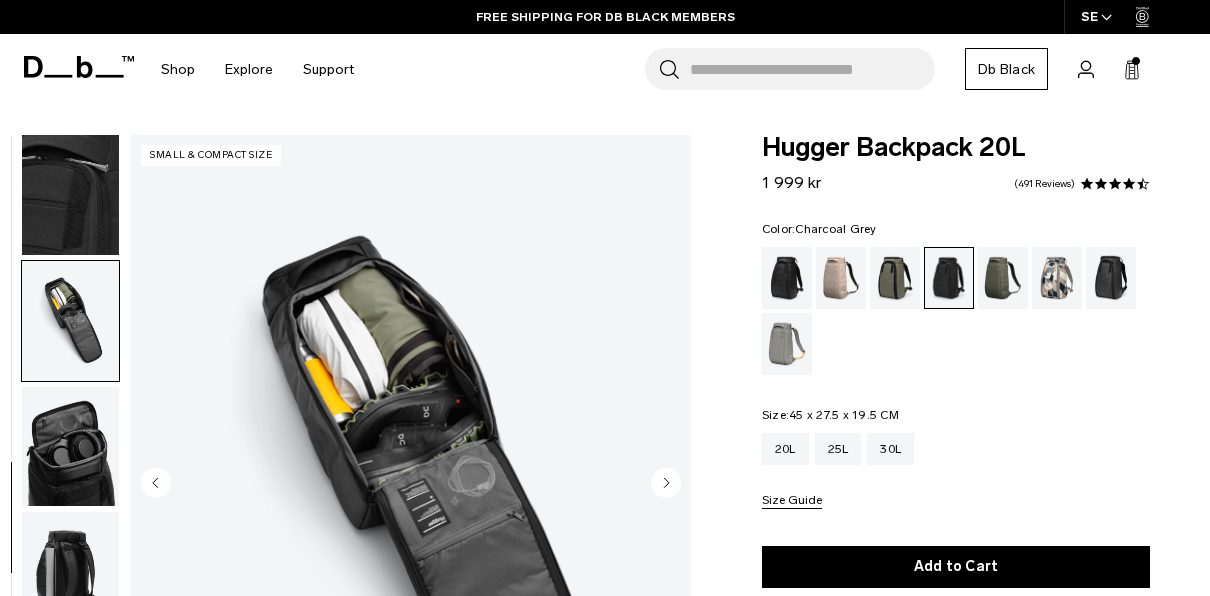 scroll, scrollTop: 556, scrollLeft: 0, axis: vertical 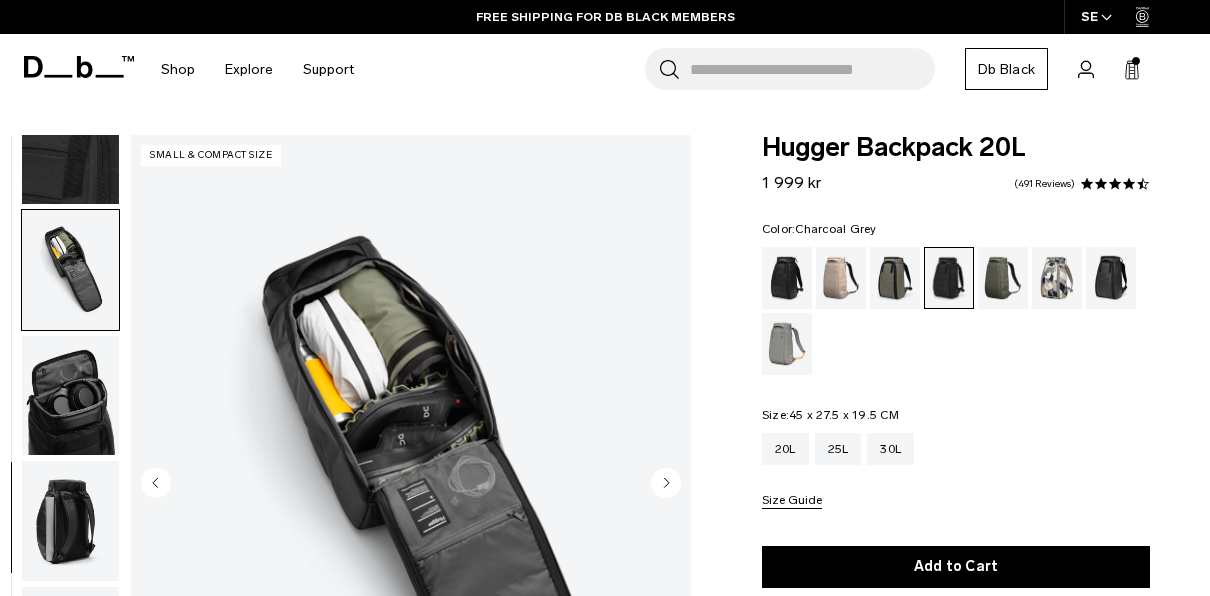 click 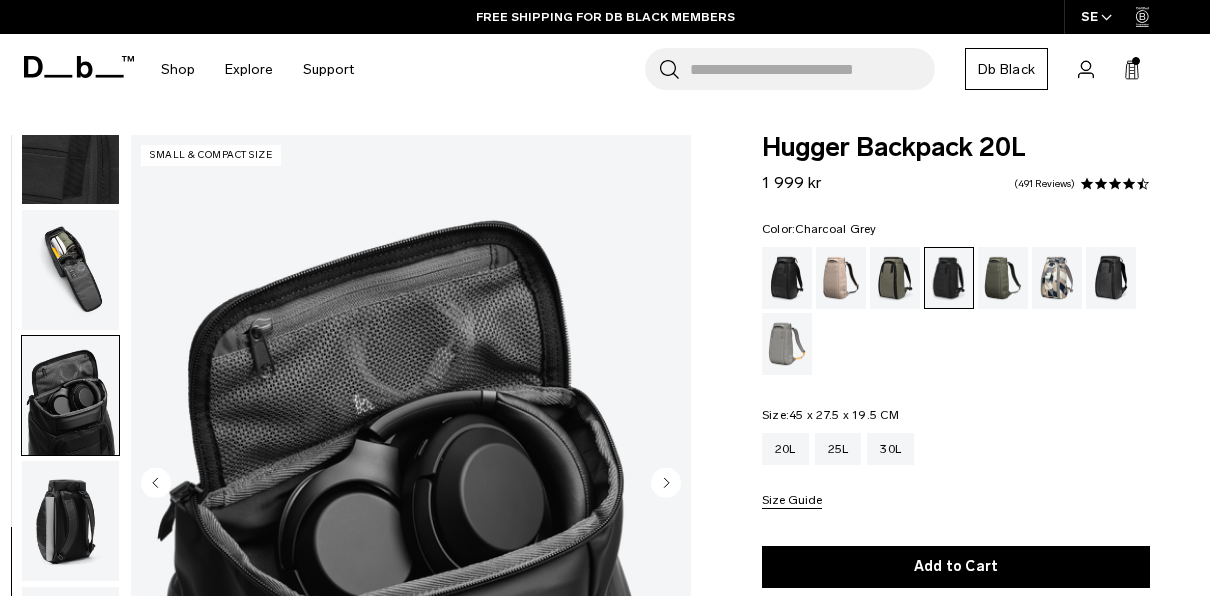 click 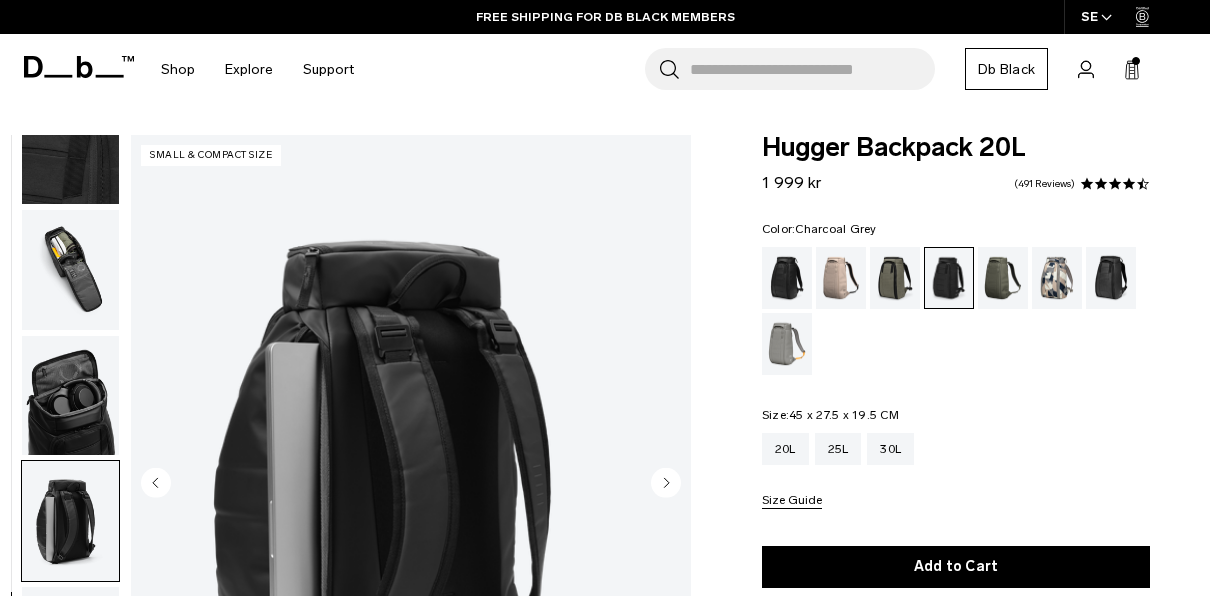 click 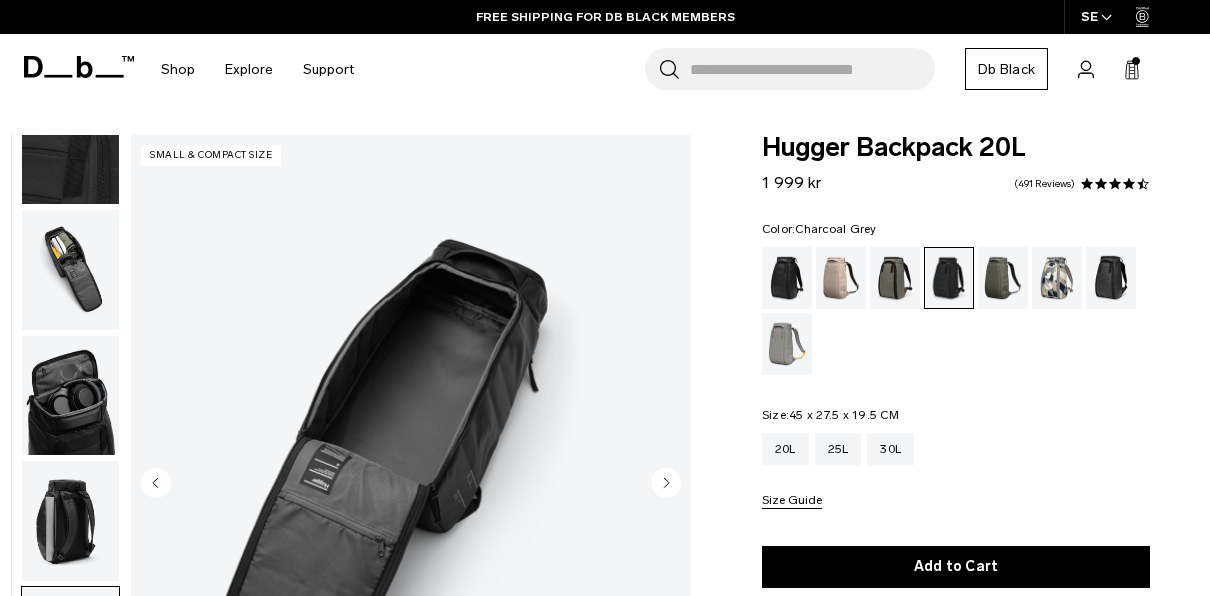 click 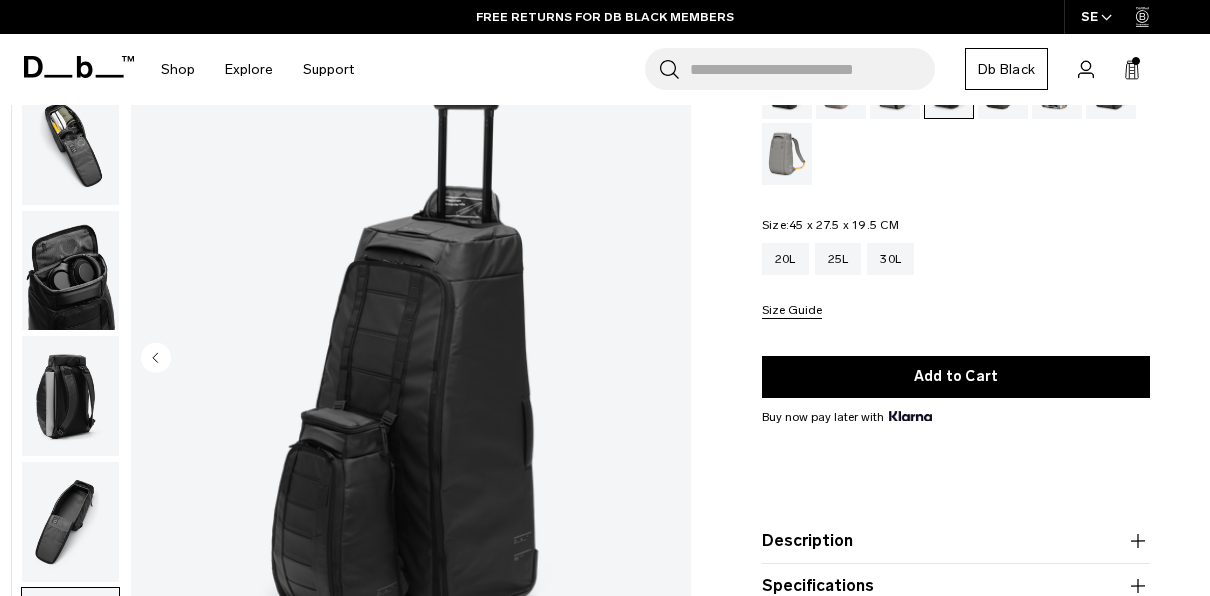 scroll, scrollTop: 207, scrollLeft: 0, axis: vertical 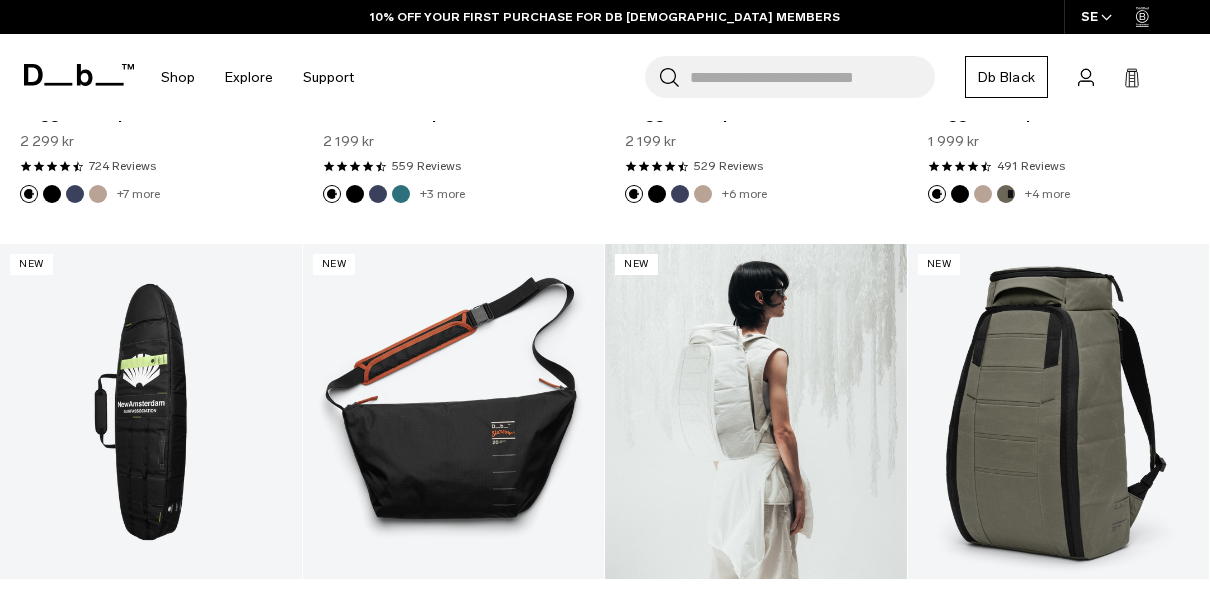 drag, startPoint x: 0, startPoint y: 0, endPoint x: 765, endPoint y: 392, distance: 859.58655 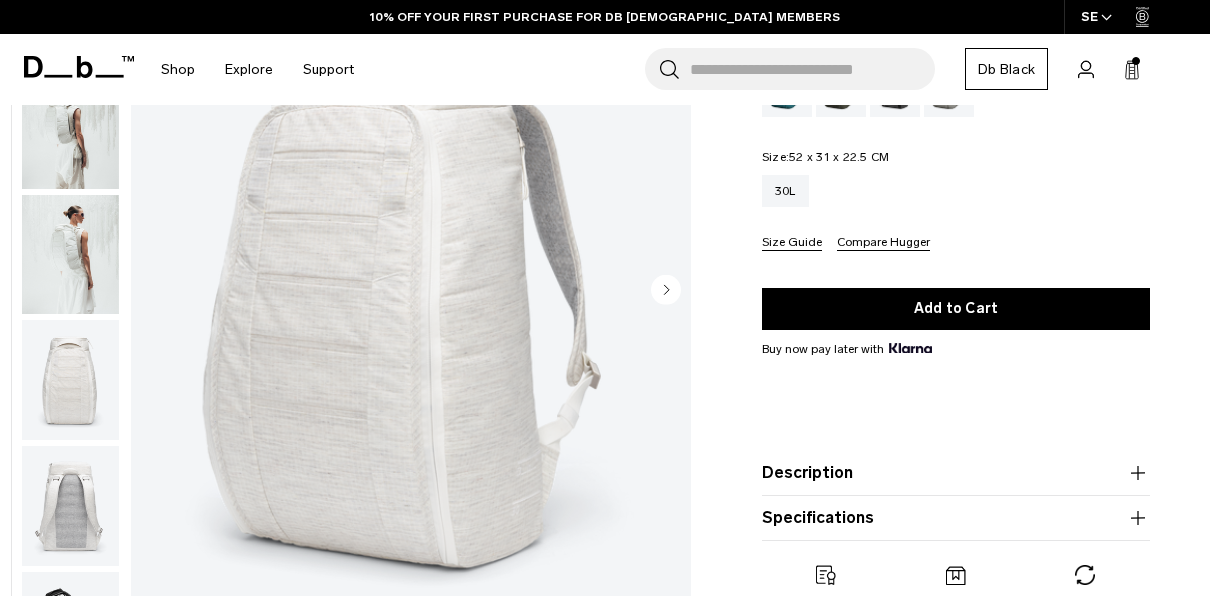 click 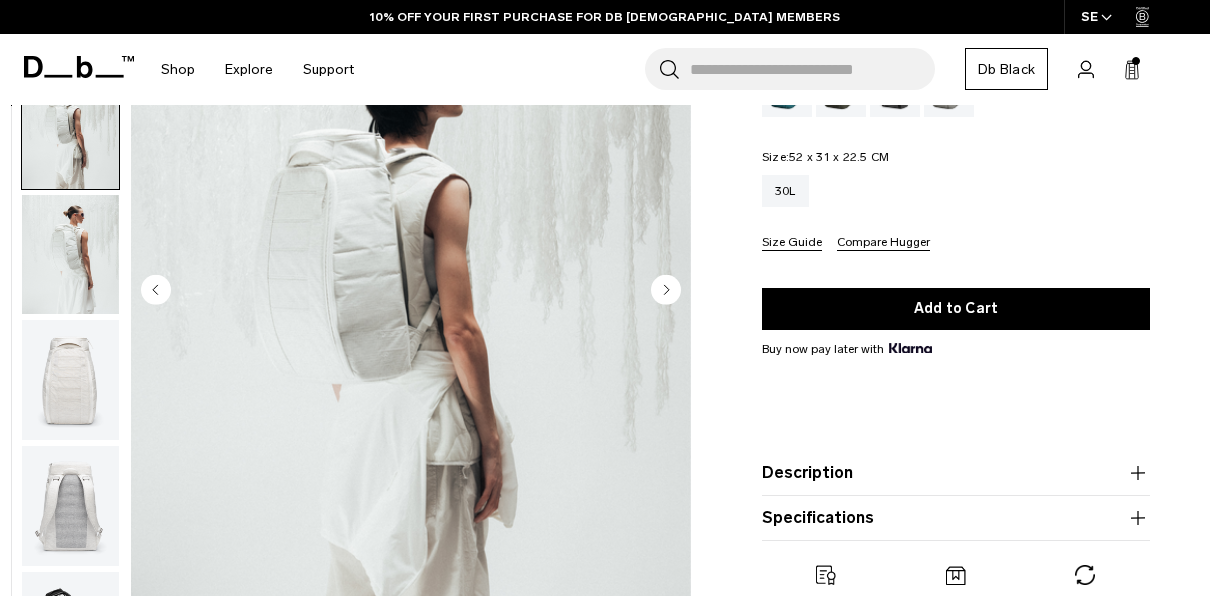scroll, scrollTop: 258, scrollLeft: 0, axis: vertical 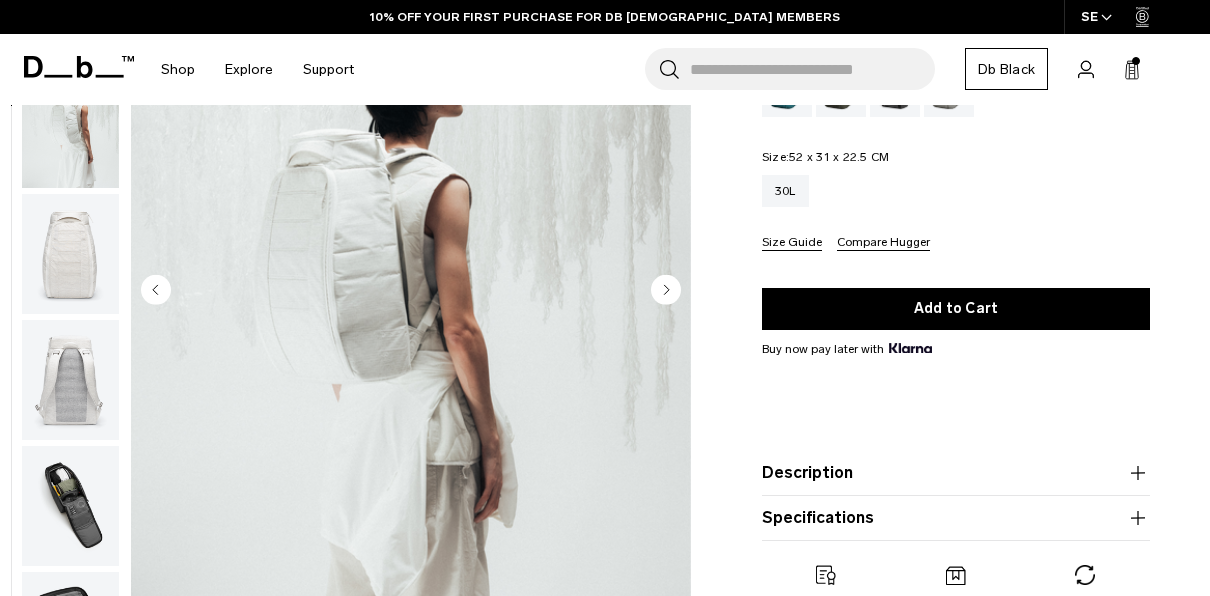 click 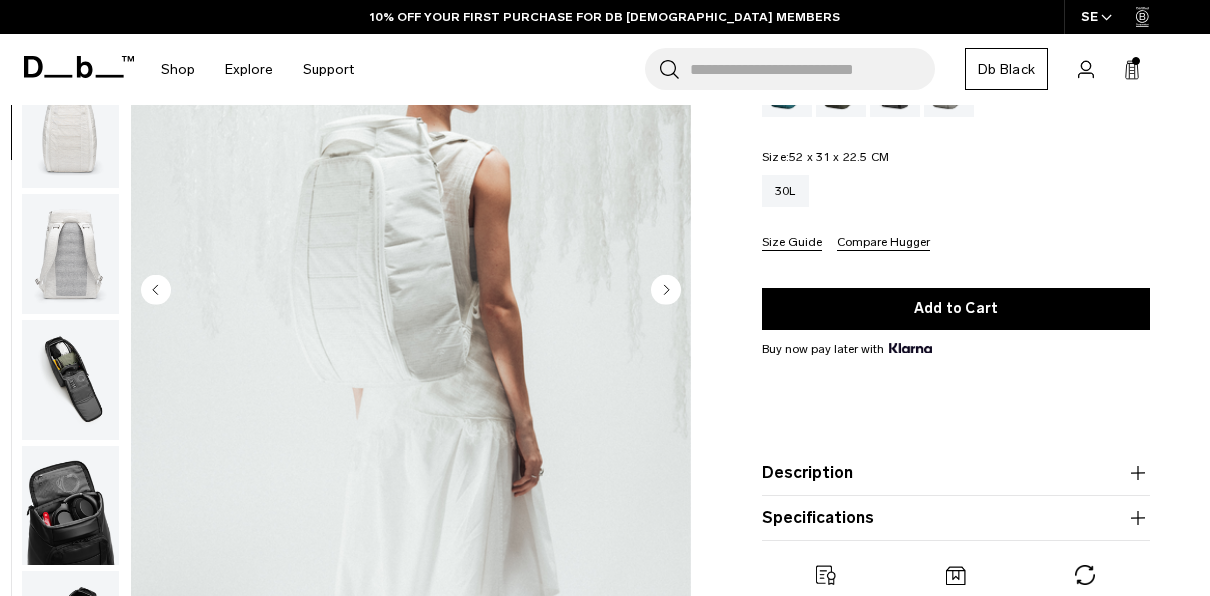 click 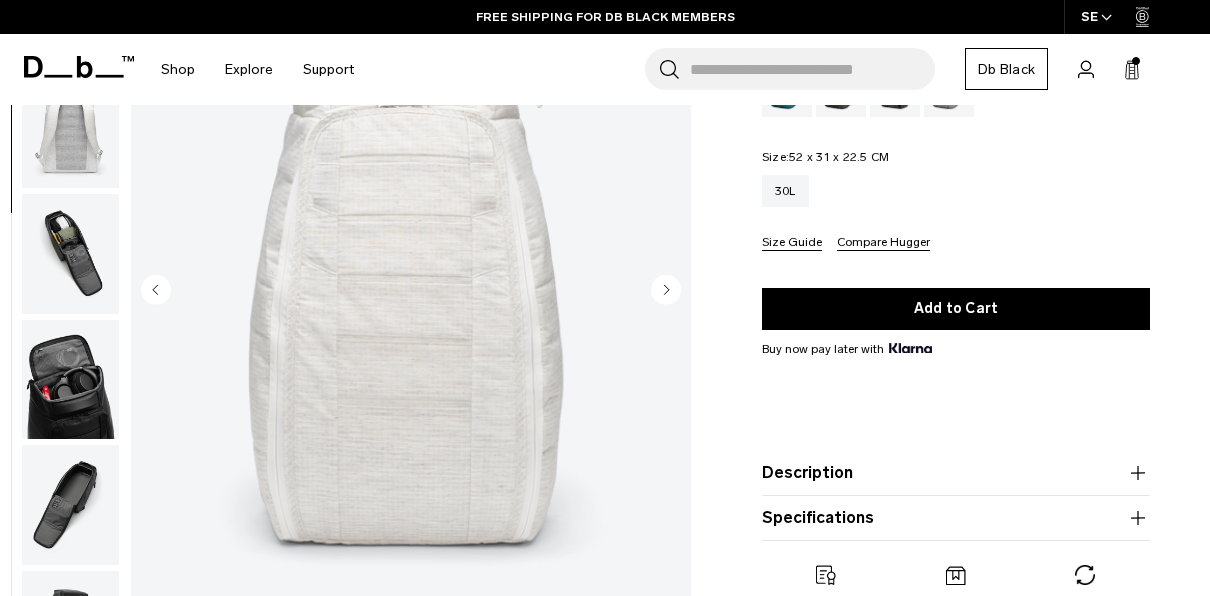 click 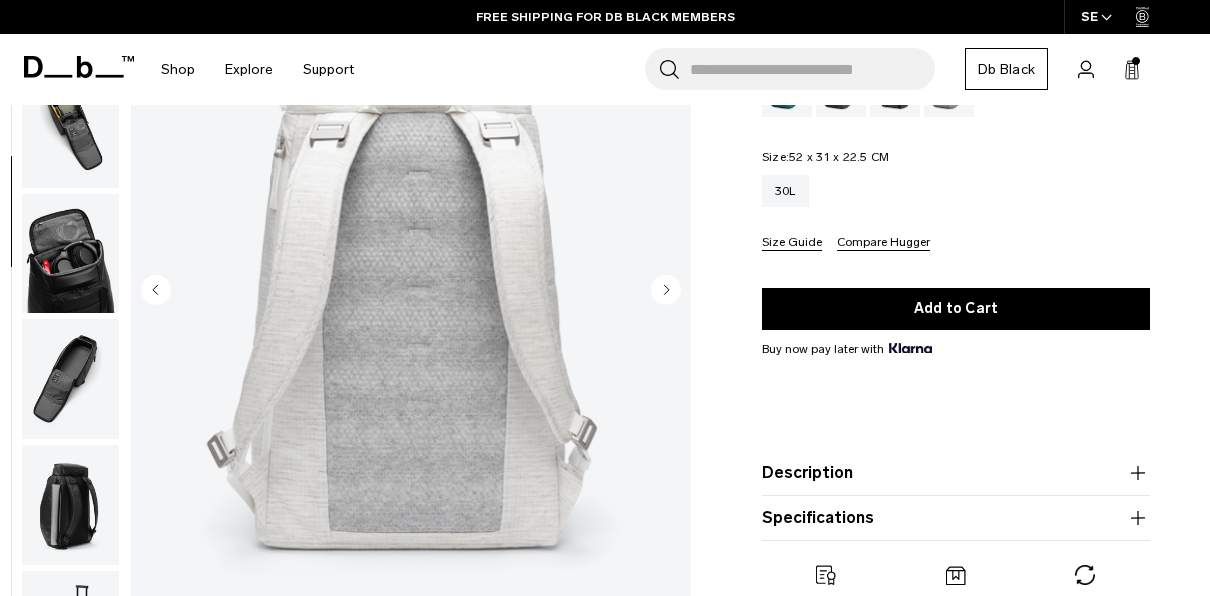 click 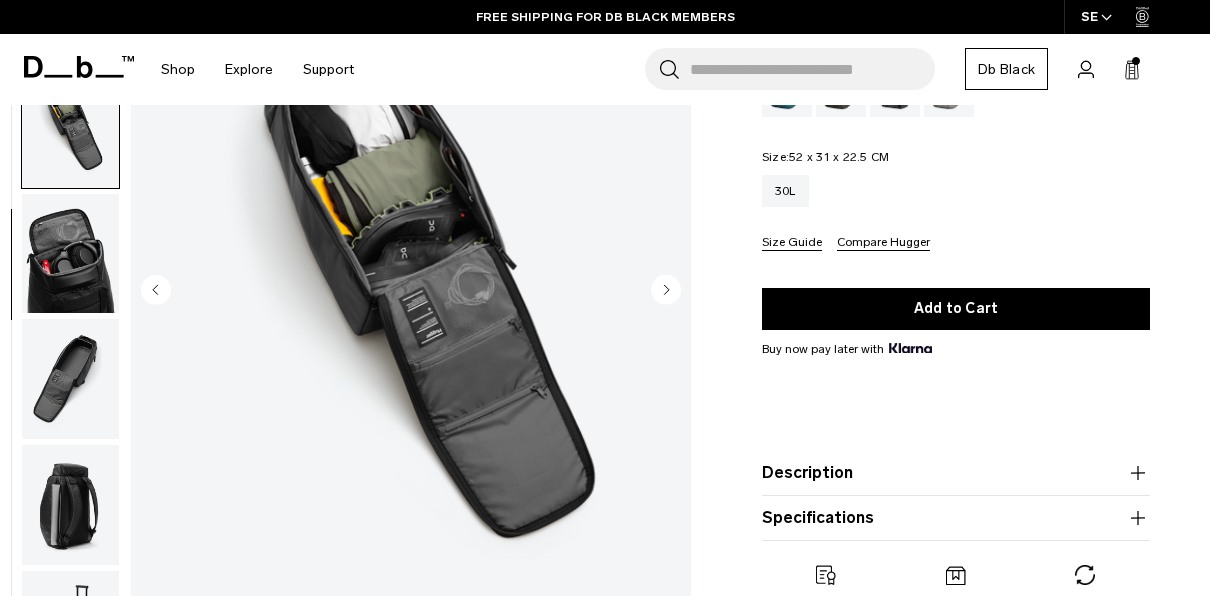 scroll, scrollTop: 630, scrollLeft: 0, axis: vertical 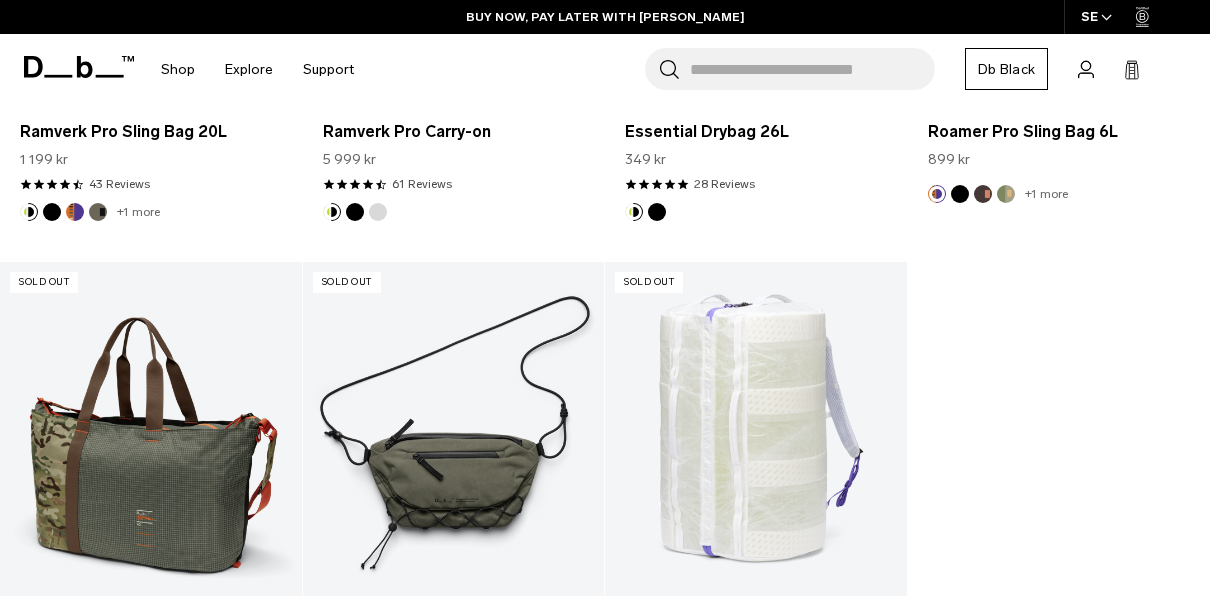 click 